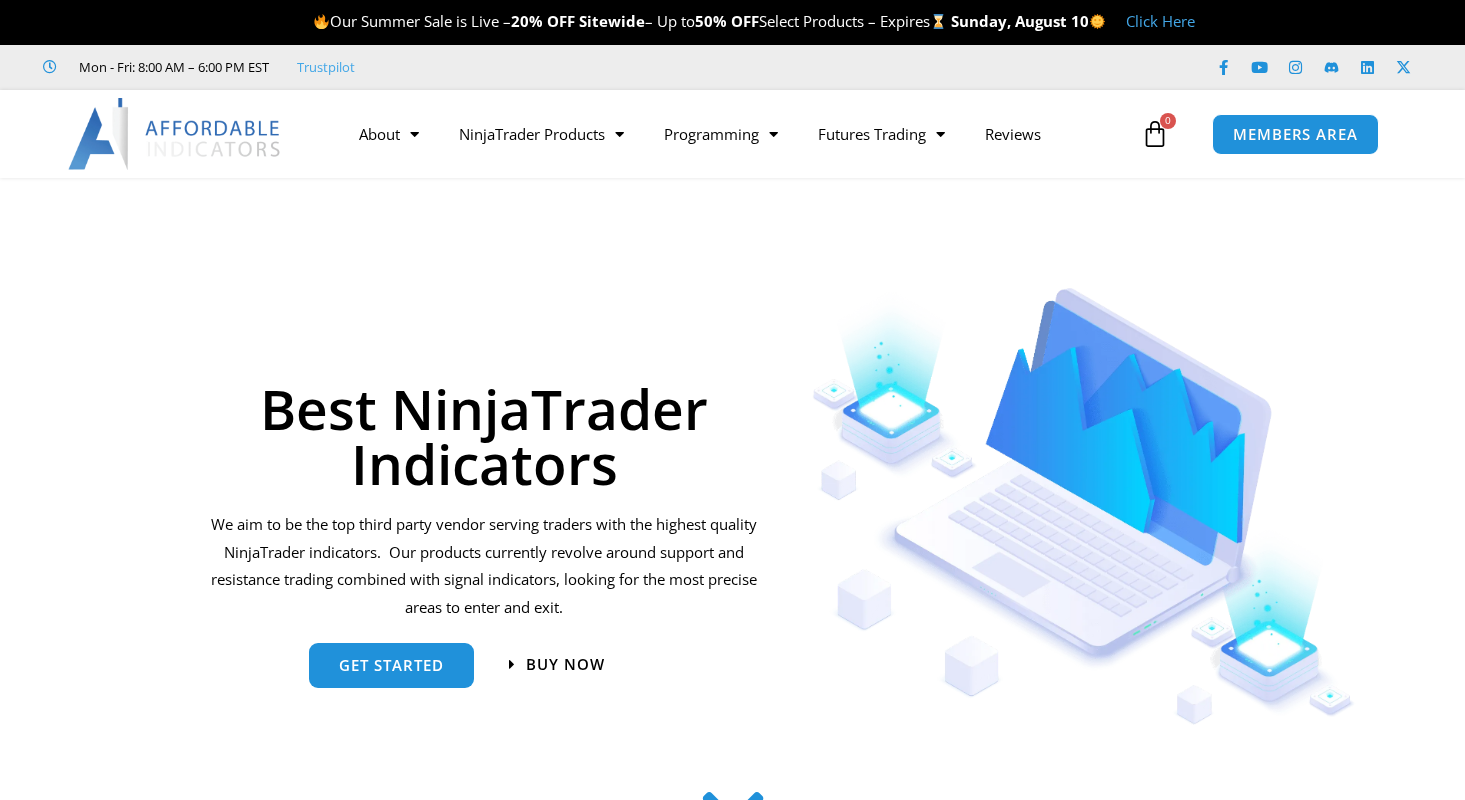 scroll, scrollTop: 0, scrollLeft: 0, axis: both 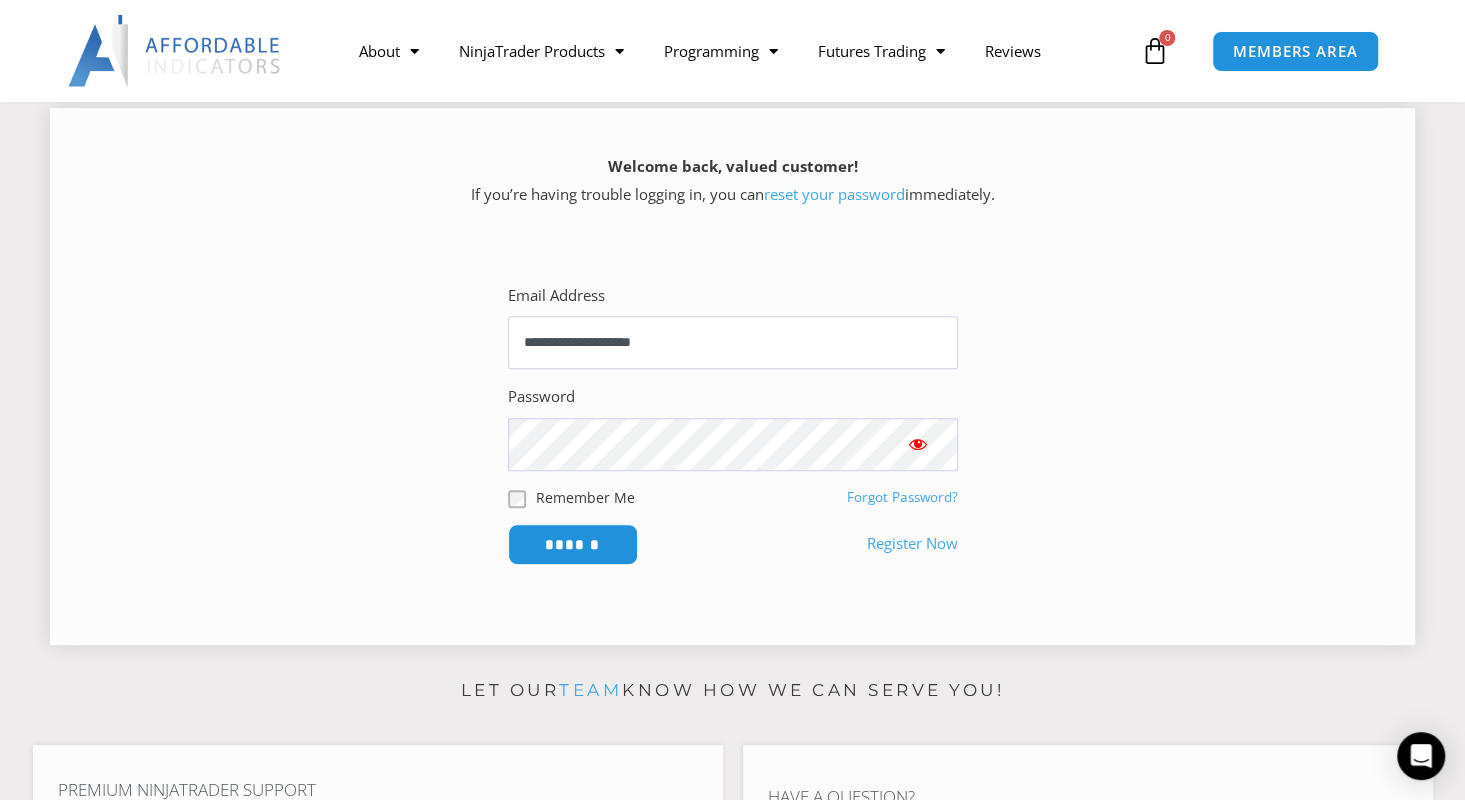type on "**********" 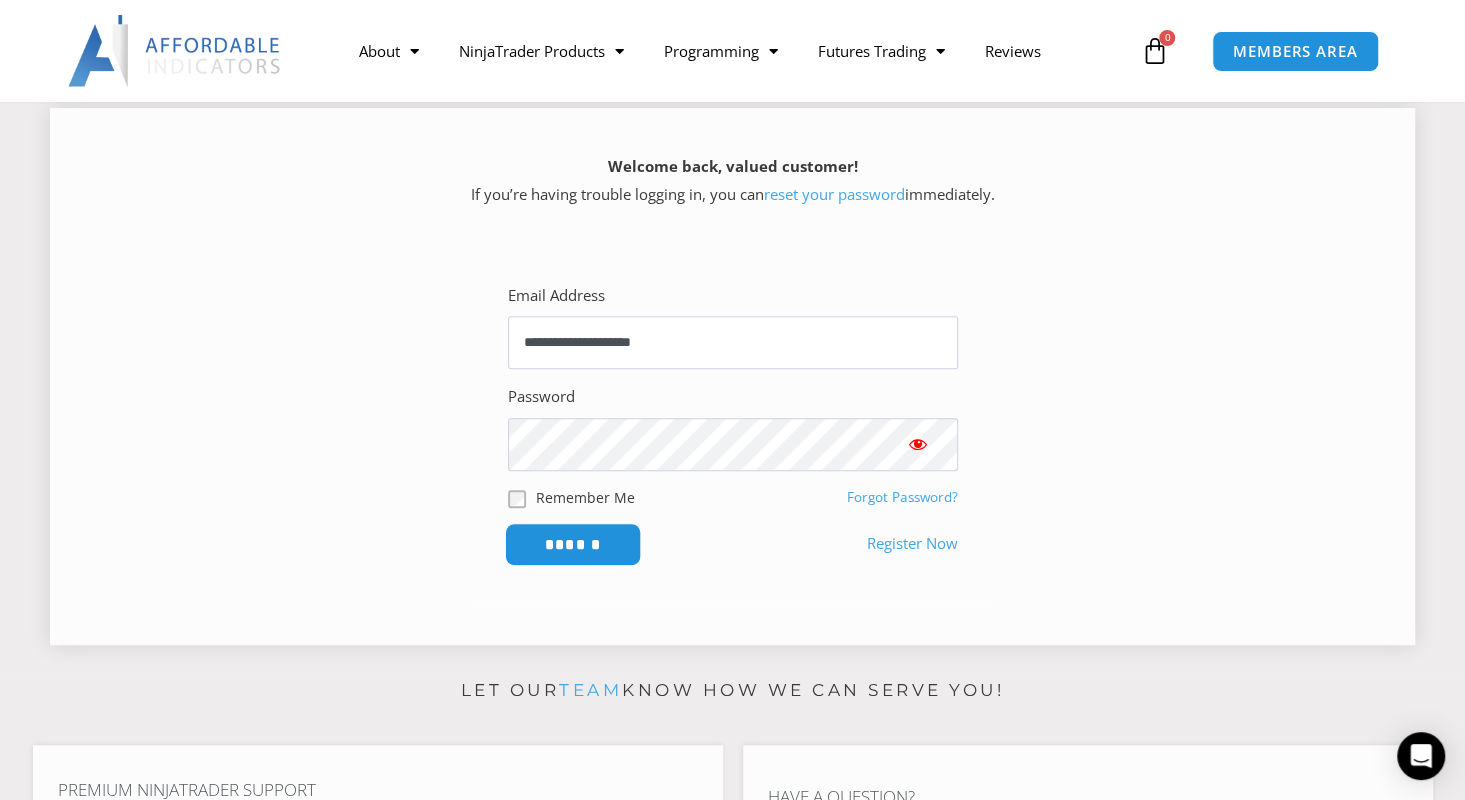 click on "******" at bounding box center (572, 544) 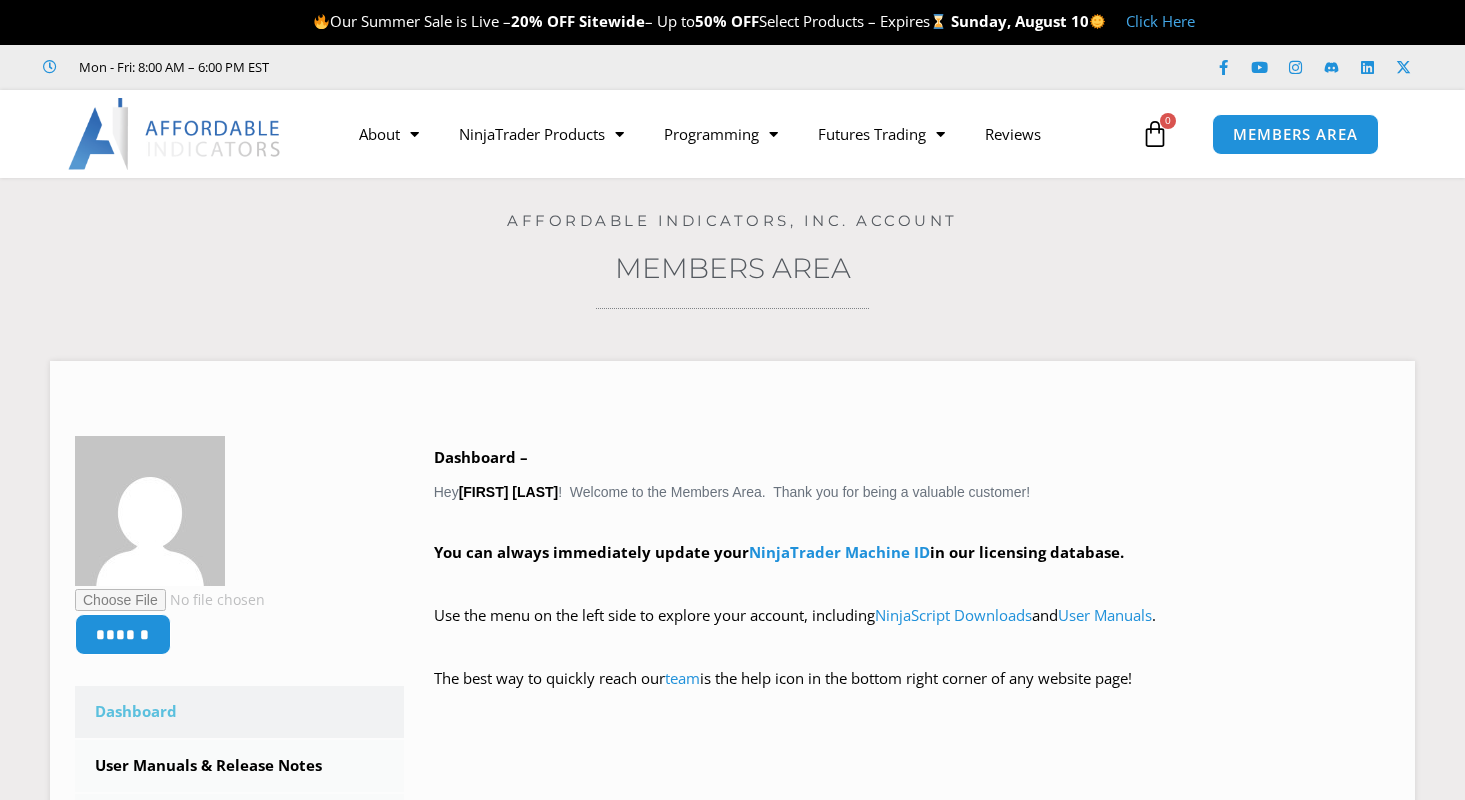 scroll, scrollTop: 0, scrollLeft: 0, axis: both 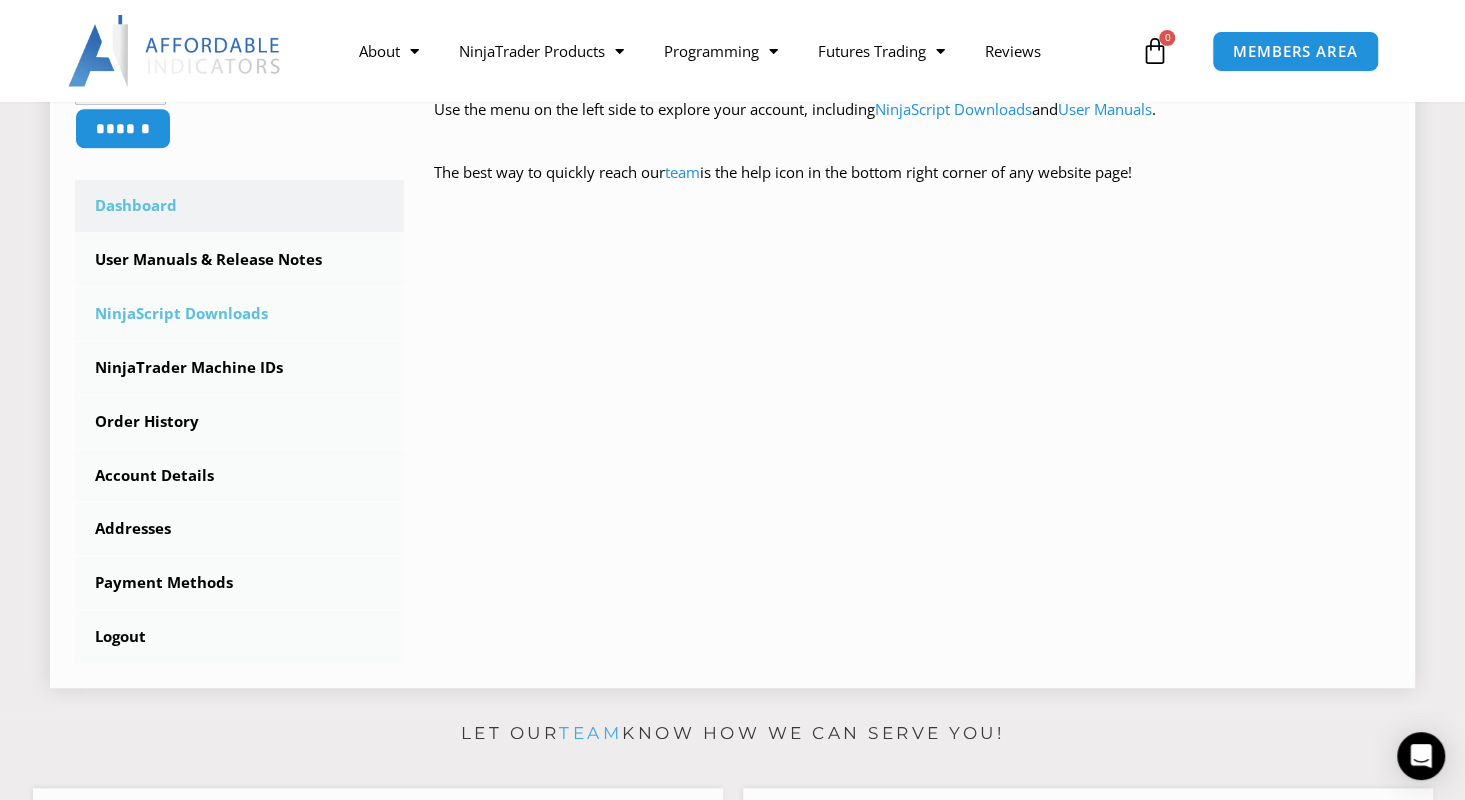 click on "NinjaScript Downloads" at bounding box center (239, 314) 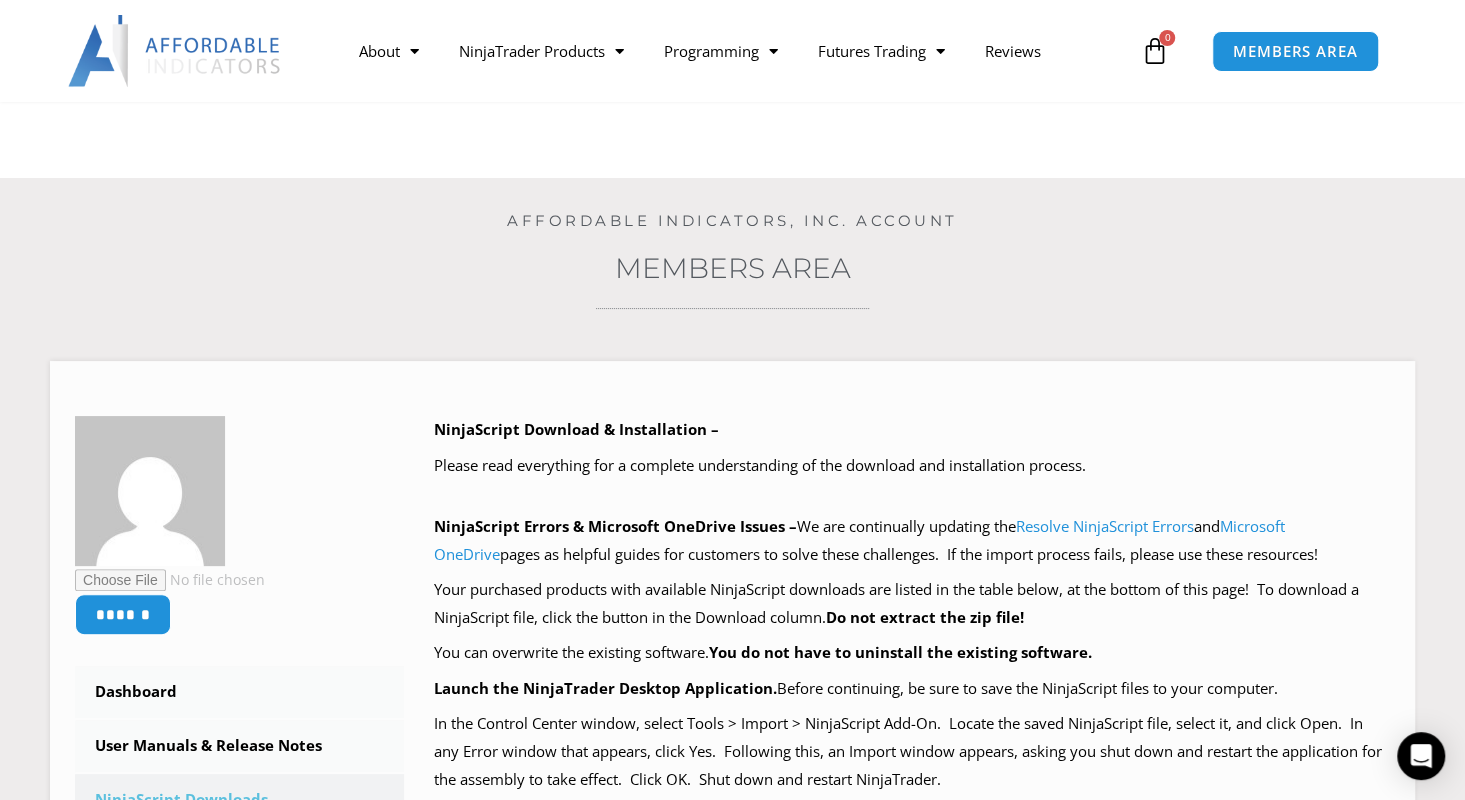 scroll, scrollTop: 285, scrollLeft: 0, axis: vertical 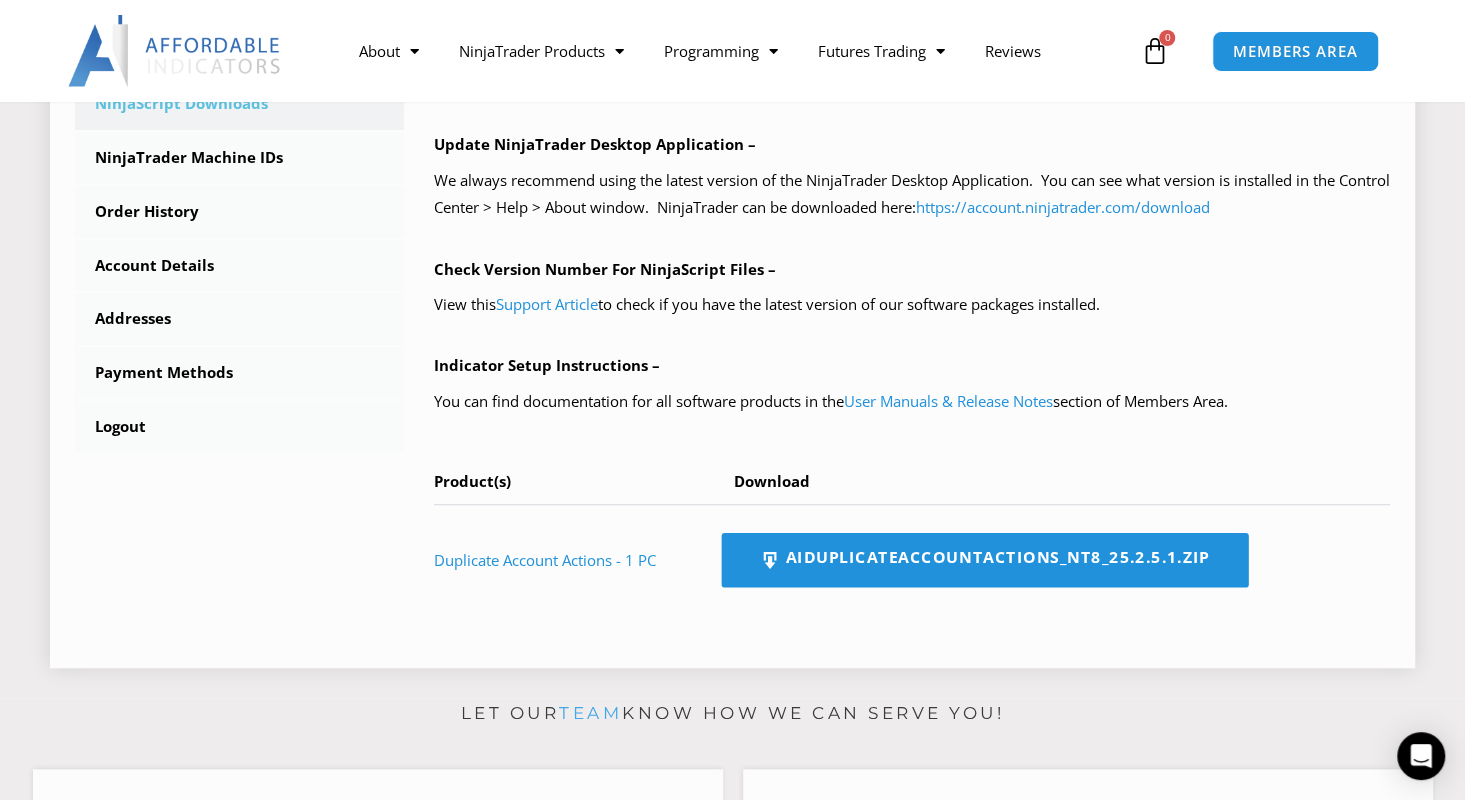 click on "AIDuplicateAccountActions_NT8_25.2.5.1.zip" at bounding box center [985, 560] 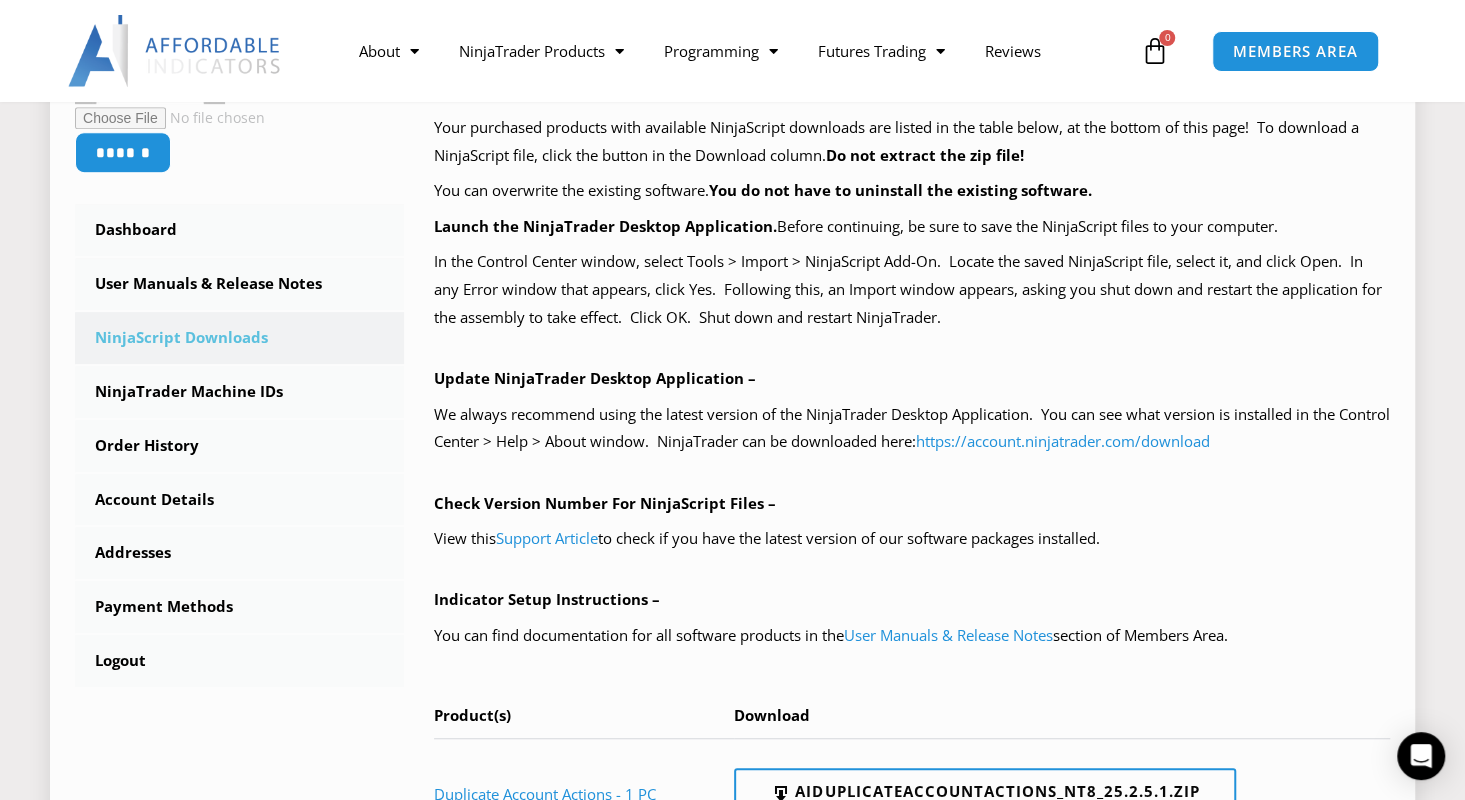 scroll, scrollTop: 456, scrollLeft: 0, axis: vertical 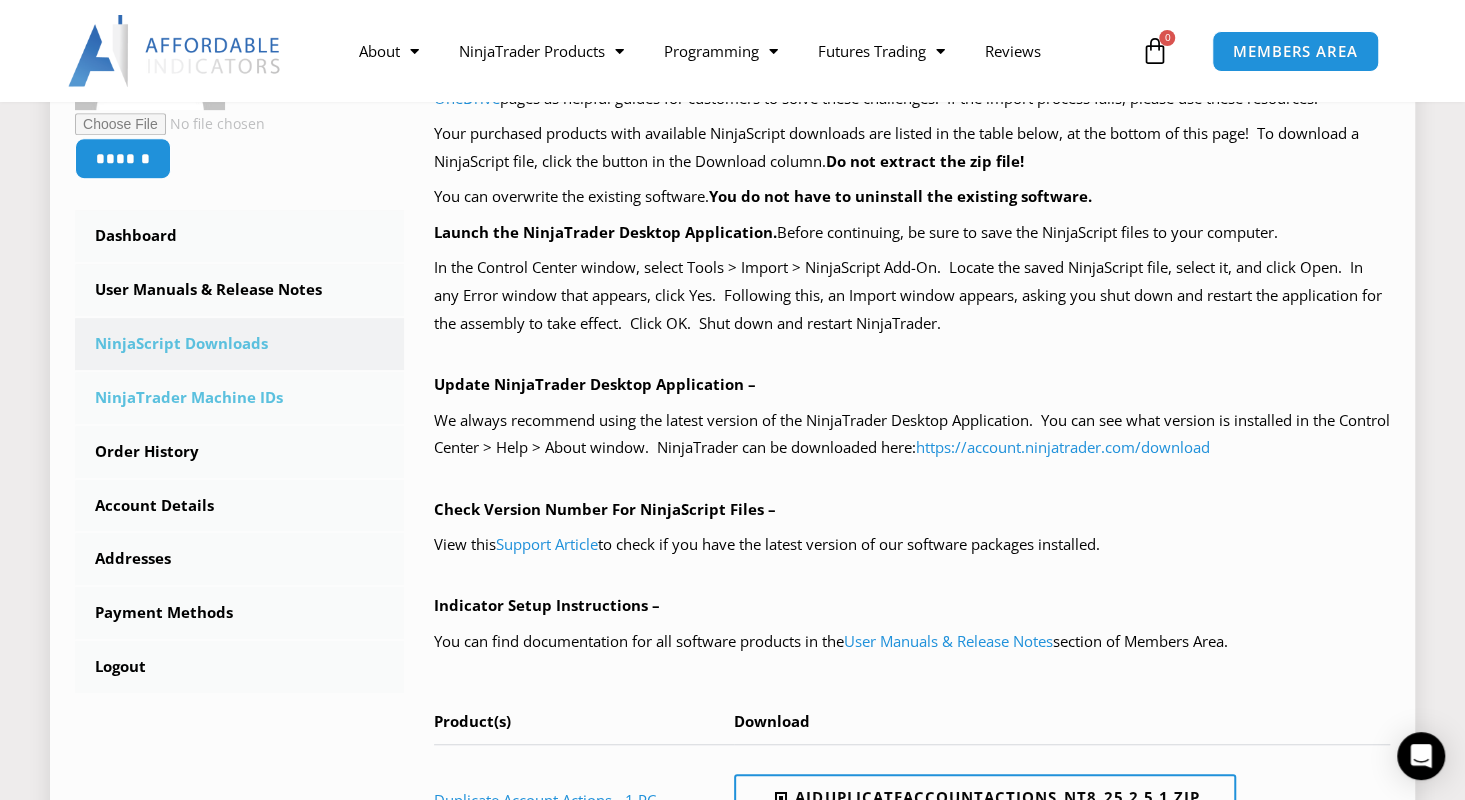 click on "NinjaTrader Machine IDs" at bounding box center [239, 398] 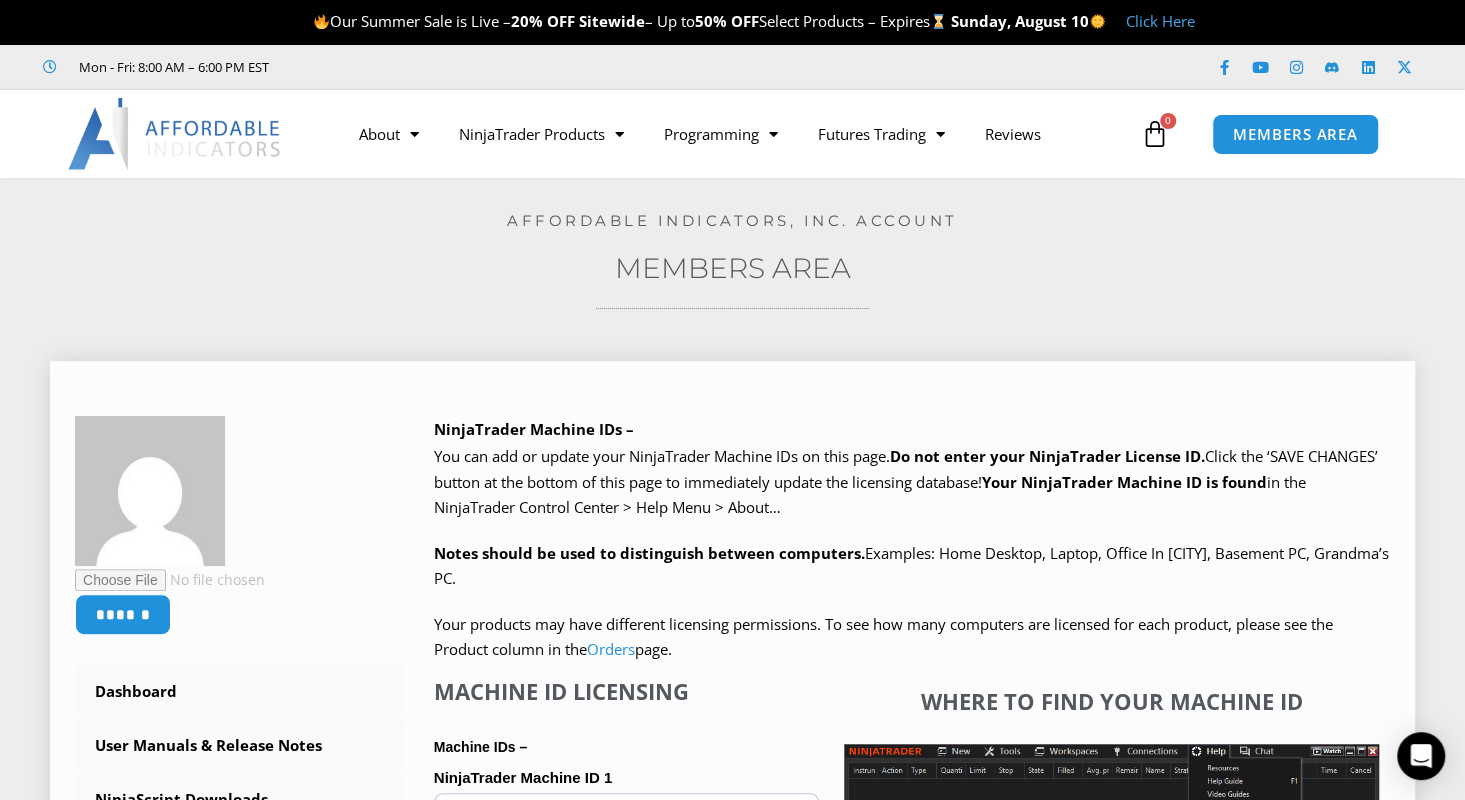scroll, scrollTop: 328, scrollLeft: 0, axis: vertical 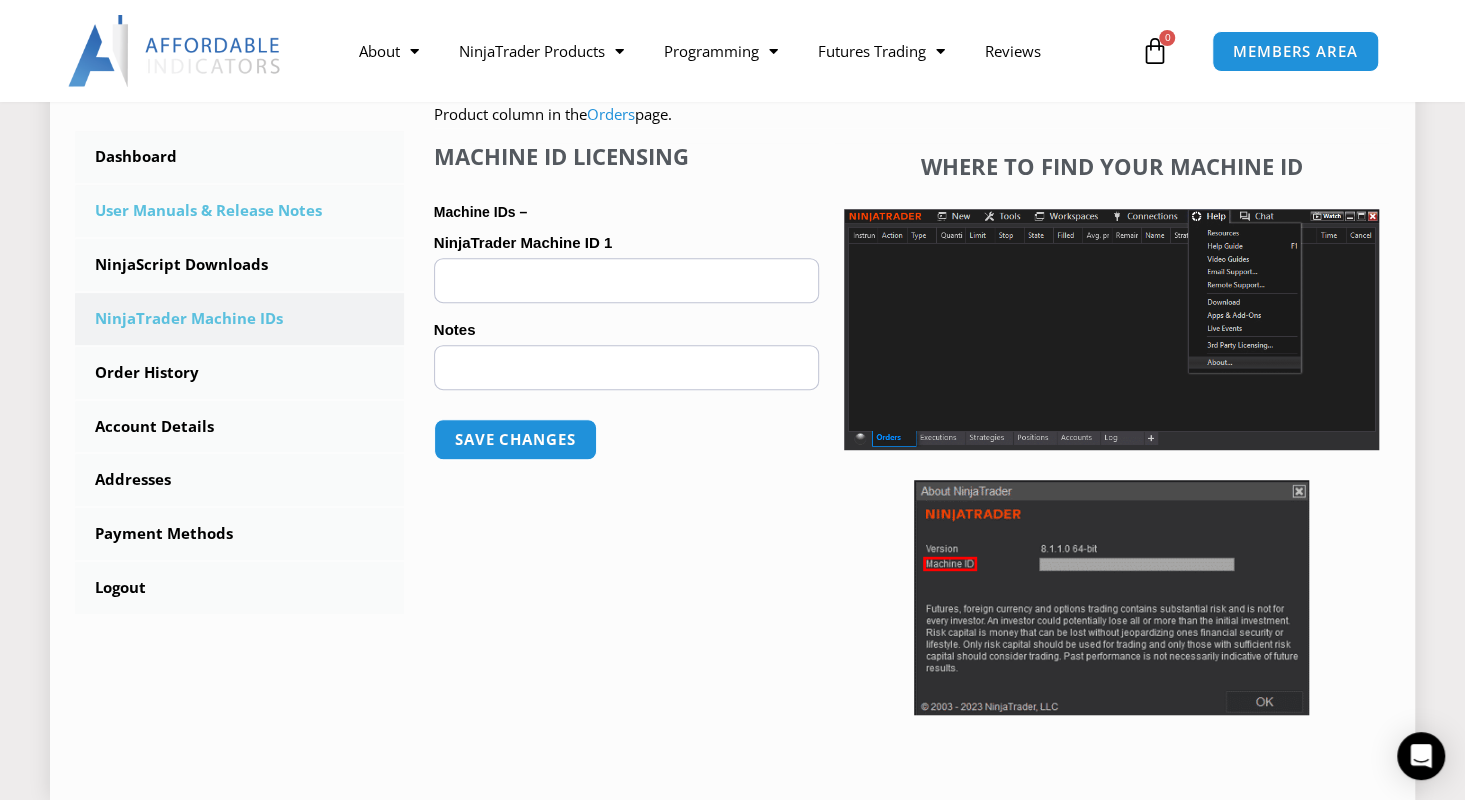 click on "User Manuals & Release Notes" at bounding box center [239, 211] 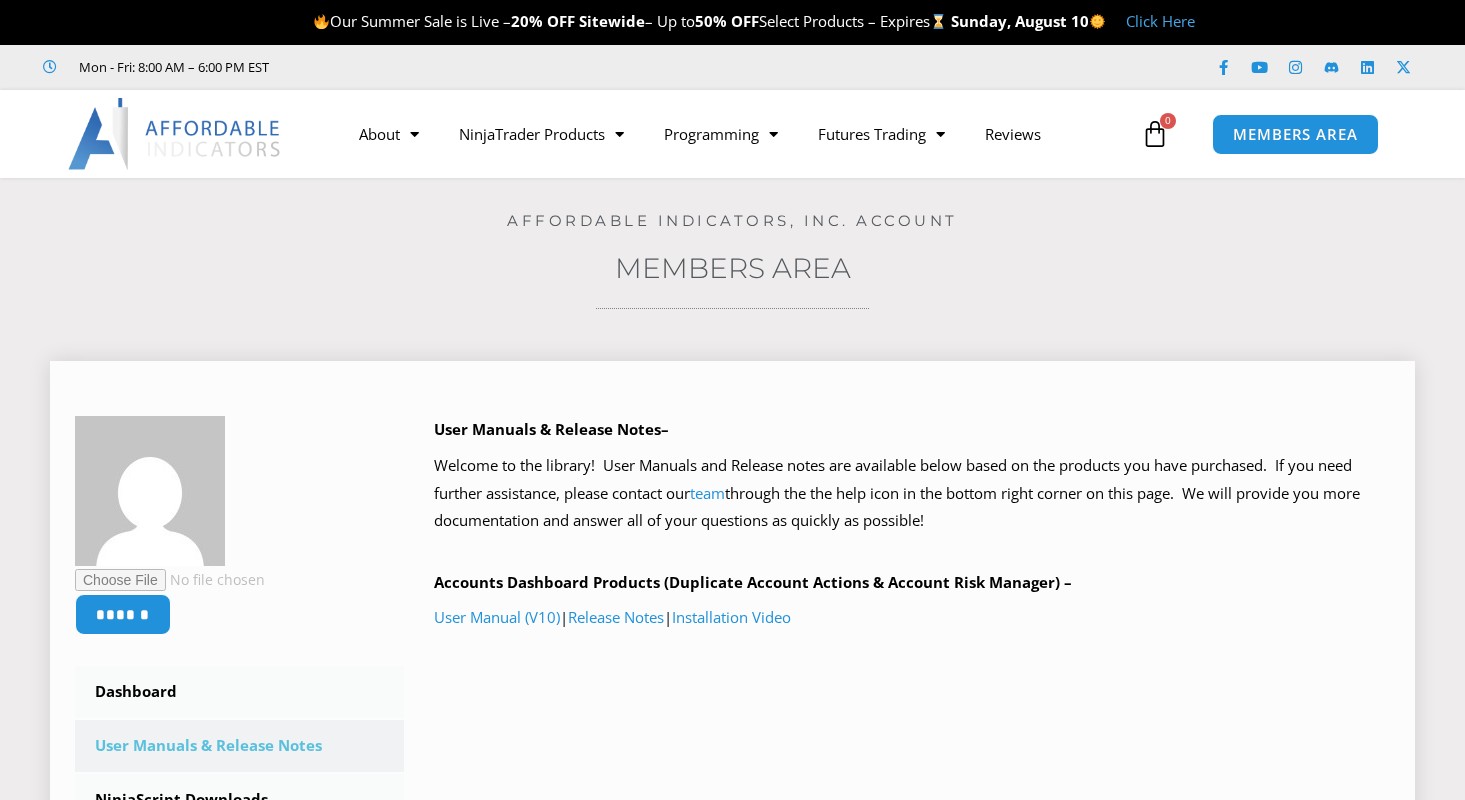 scroll, scrollTop: 0, scrollLeft: 0, axis: both 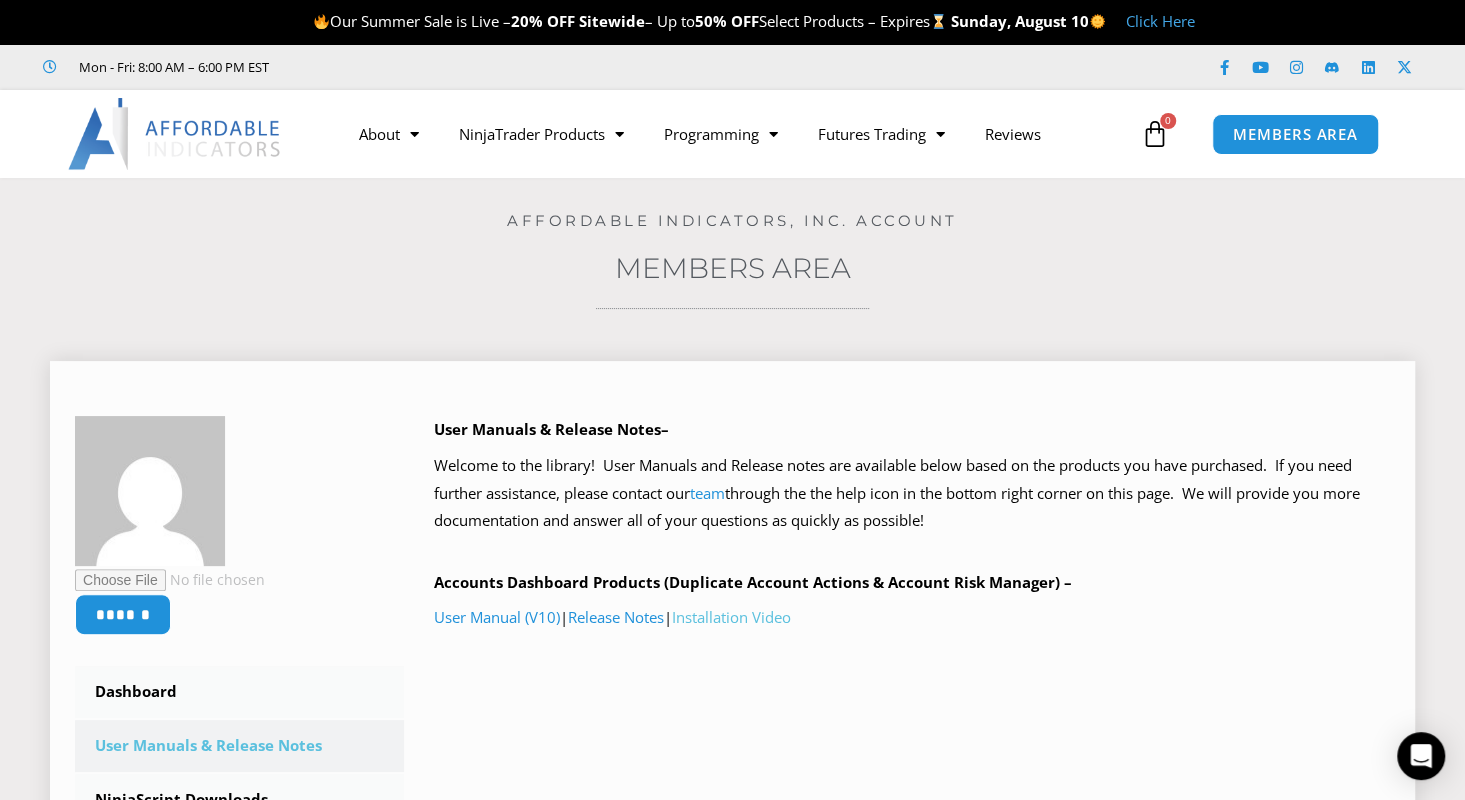 click on "Installation Video" at bounding box center (731, 617) 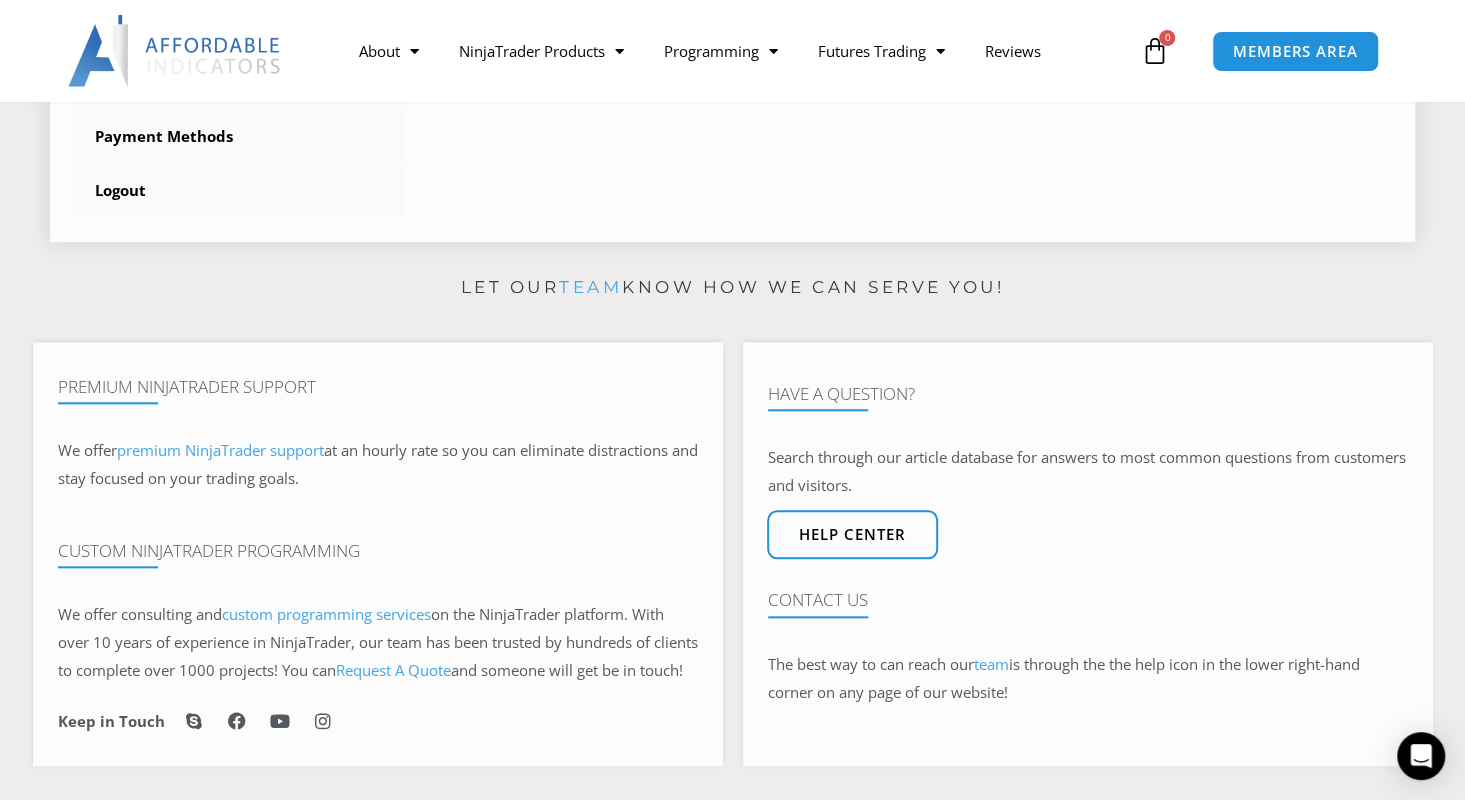scroll, scrollTop: 440, scrollLeft: 0, axis: vertical 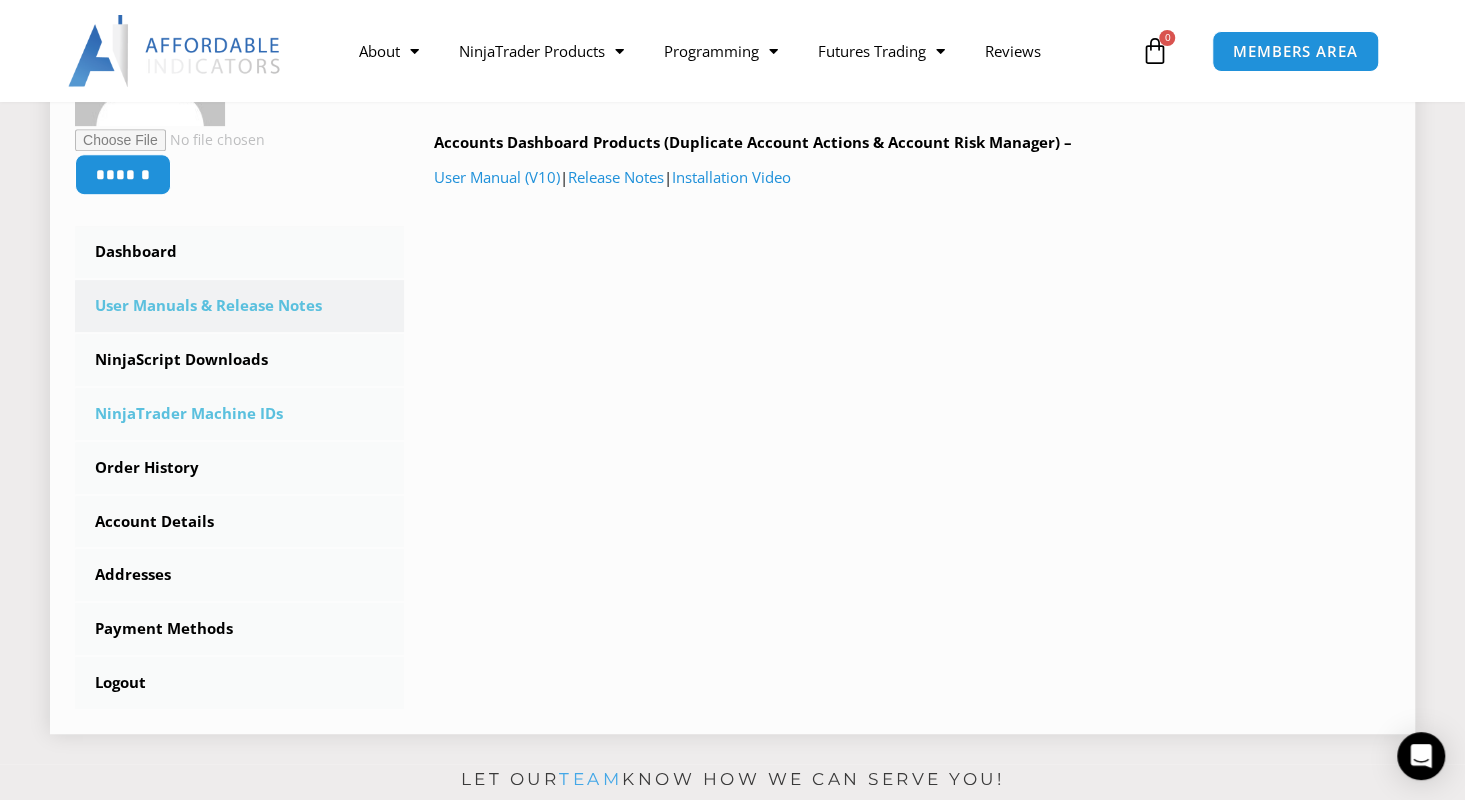 click on "NinjaTrader Machine IDs" at bounding box center (239, 414) 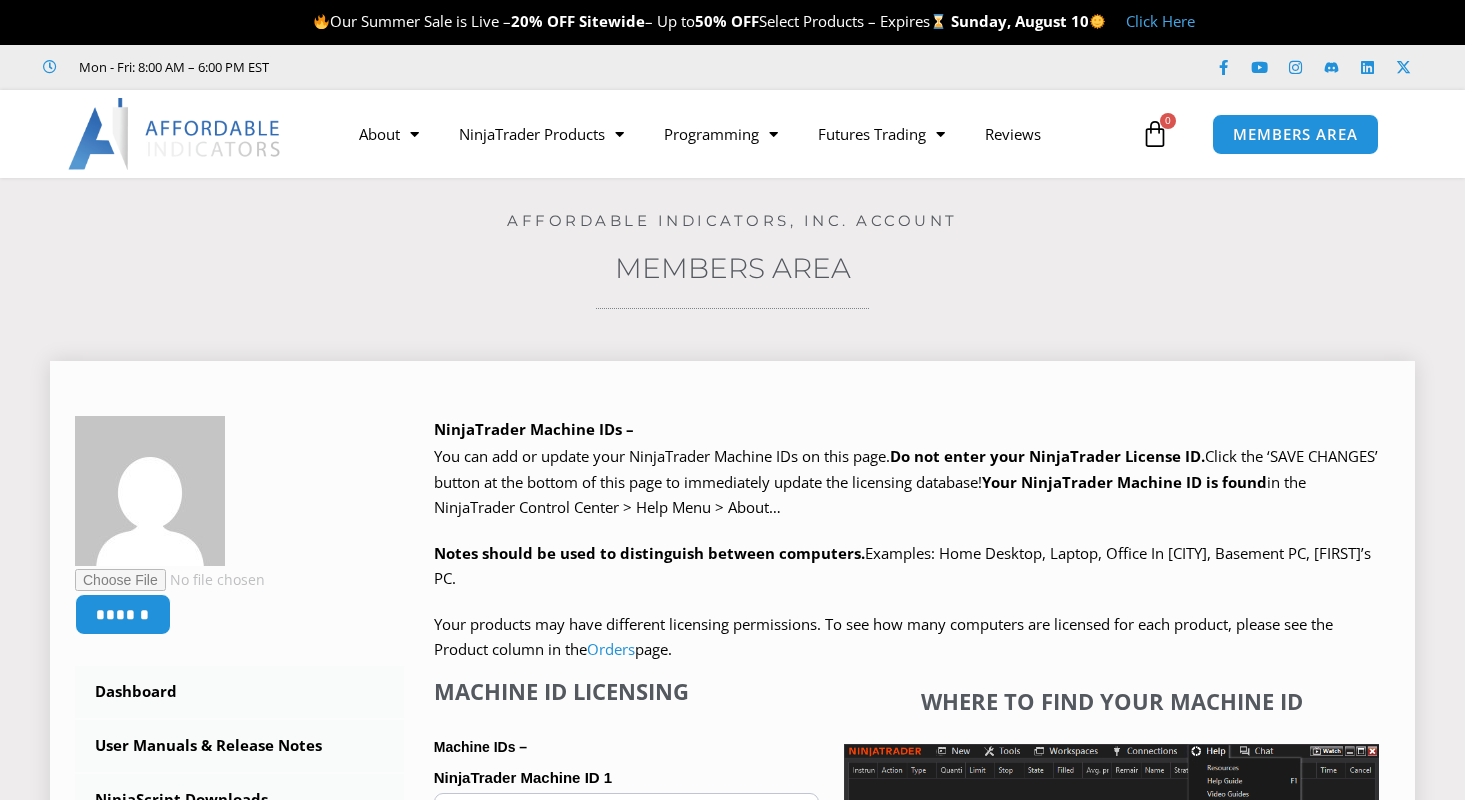 scroll, scrollTop: 0, scrollLeft: 0, axis: both 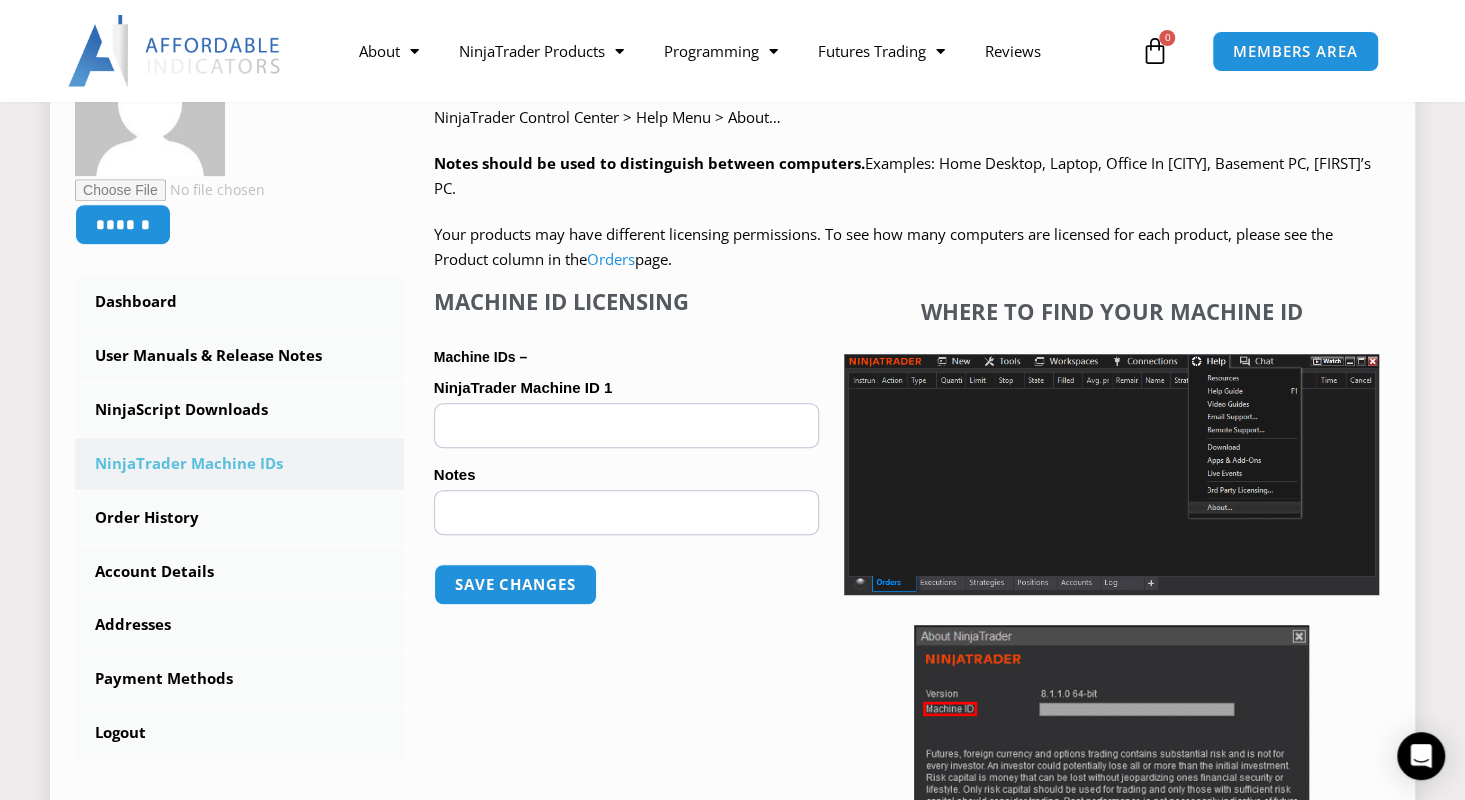 click on "We are transitioning all NinjaTrader software packages to a web site licensing system. Your NinjaTrader Machine IDs listed below will only be updated for software listed on the Downloads page. We will contact you via [EMAIL] when any software update is released!
You can add or update your NinjaTrader Machine IDs on this page. Do not enter your NinjaTrader License ID. Click the ‘SAVE CHANGES’ button at the bottom of this page to immediately update the licensing database! Your NinjaTrader Machine ID is found in the NinjaTrader Control Center > Help Menu > About…
Notes should be used to distinguish between computers. Examples: Home Desktop, Laptop, Office In [CITY], Basement PC, [FIRST]’s PC.
Your products may have different licensing permissions. To see how many computers are licensed for each product, please see the Product column in the Orders page." at bounding box center (912, 163) 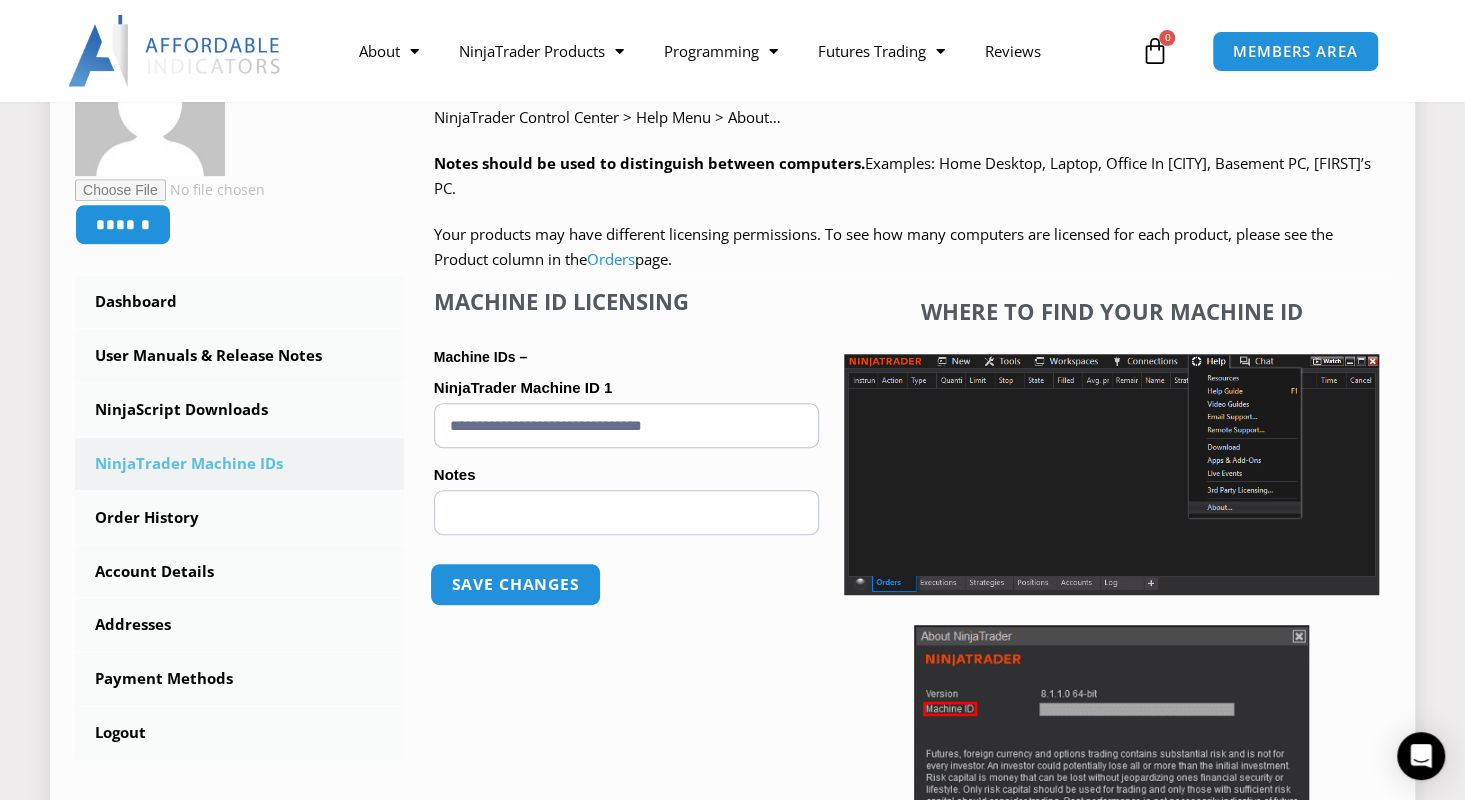 type on "**********" 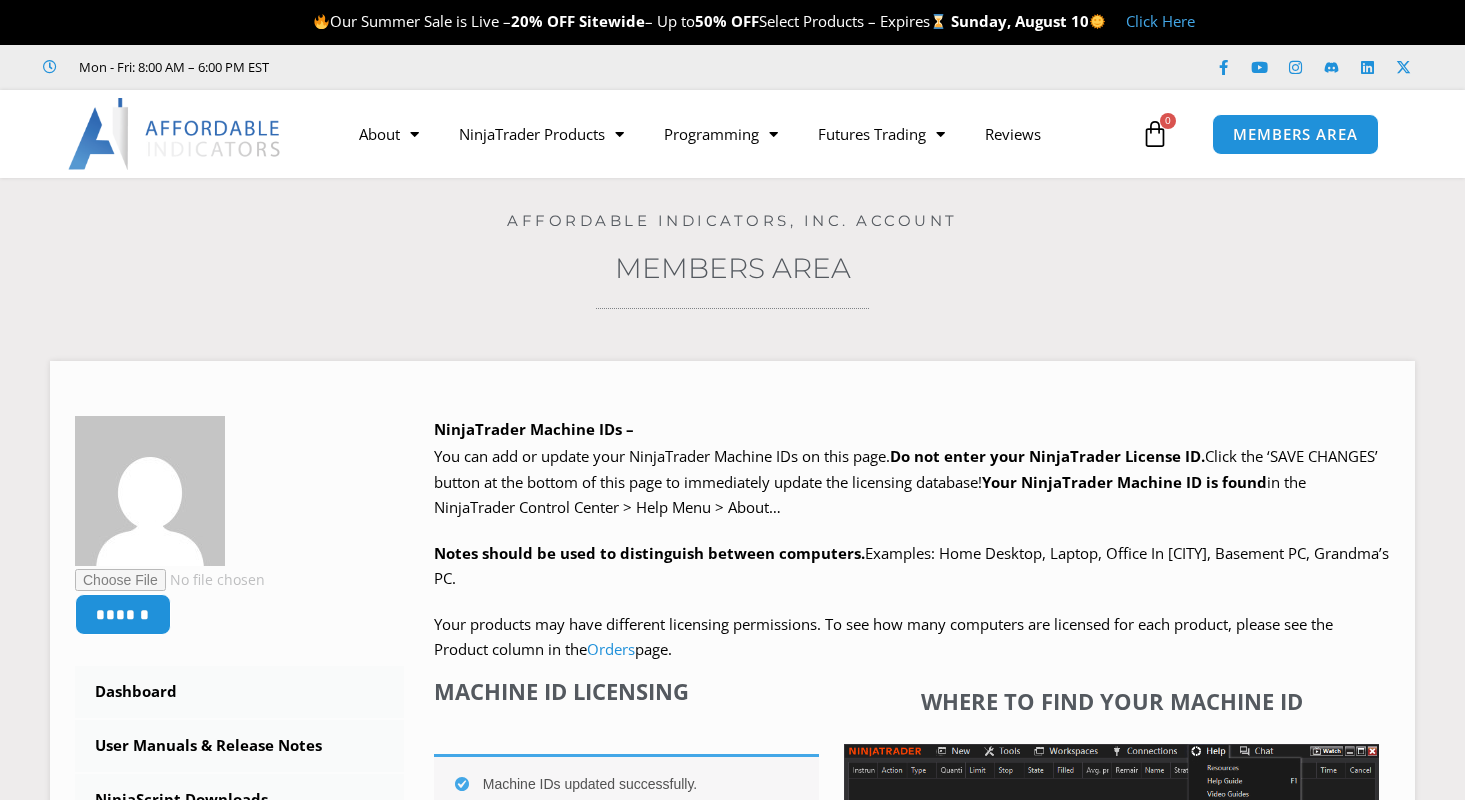 scroll, scrollTop: 0, scrollLeft: 0, axis: both 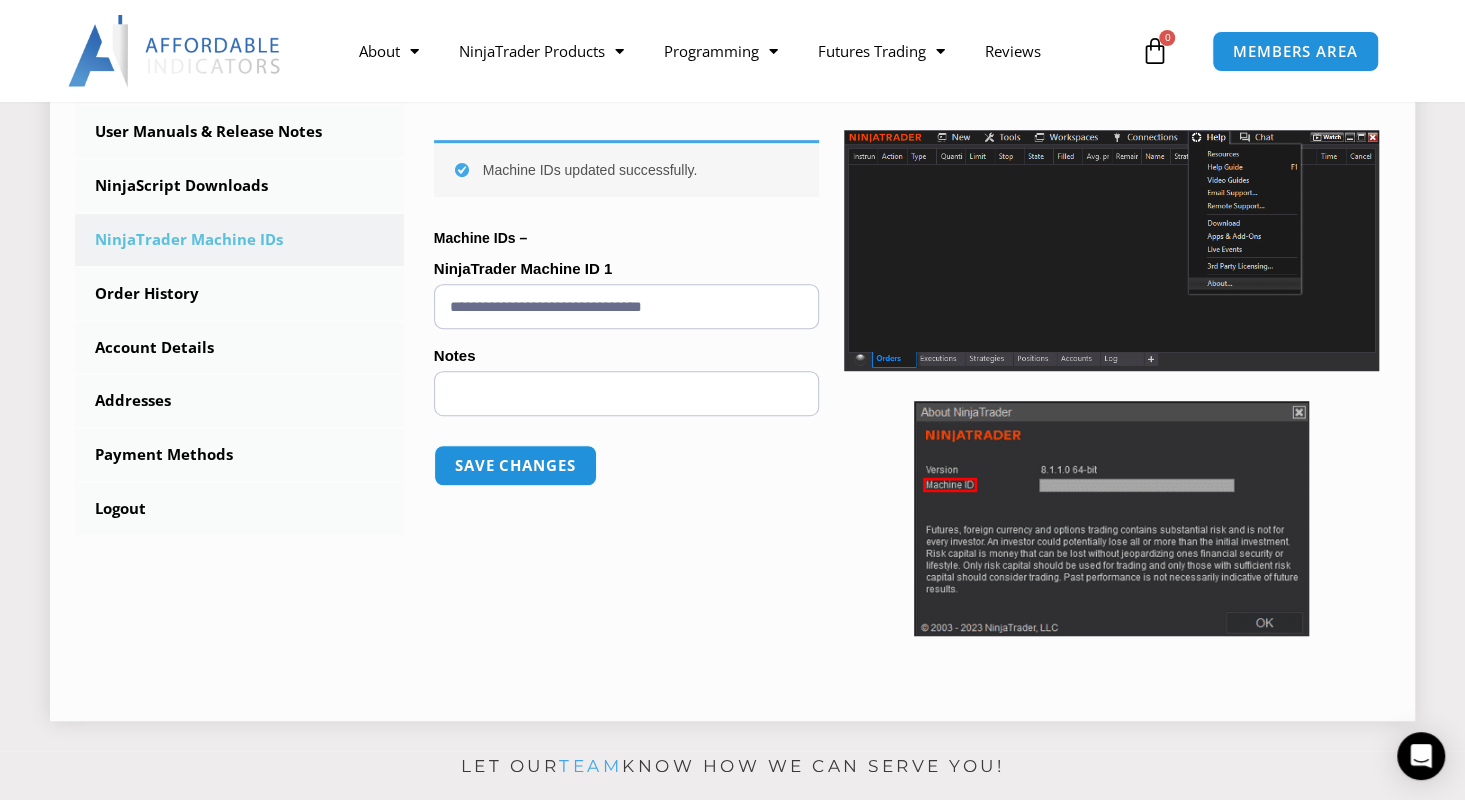 click on "******
Dashboard
Subscriptions
User Manuals & Release Notes
NinjaScript Downloads
NinjaTrader Machine IDs
Order History
Account Details
Addresses
Payment Methods
Logout
NinjaTrader Machine IDs –
We are transitioning all NinjaTrader software packages to a web site licensing system. Your NinjaTrader Machine IDs listed below will only be updated for software listed on the  Downloads  page. We will contact you via email when any software update is released!" at bounding box center [732, 249] 